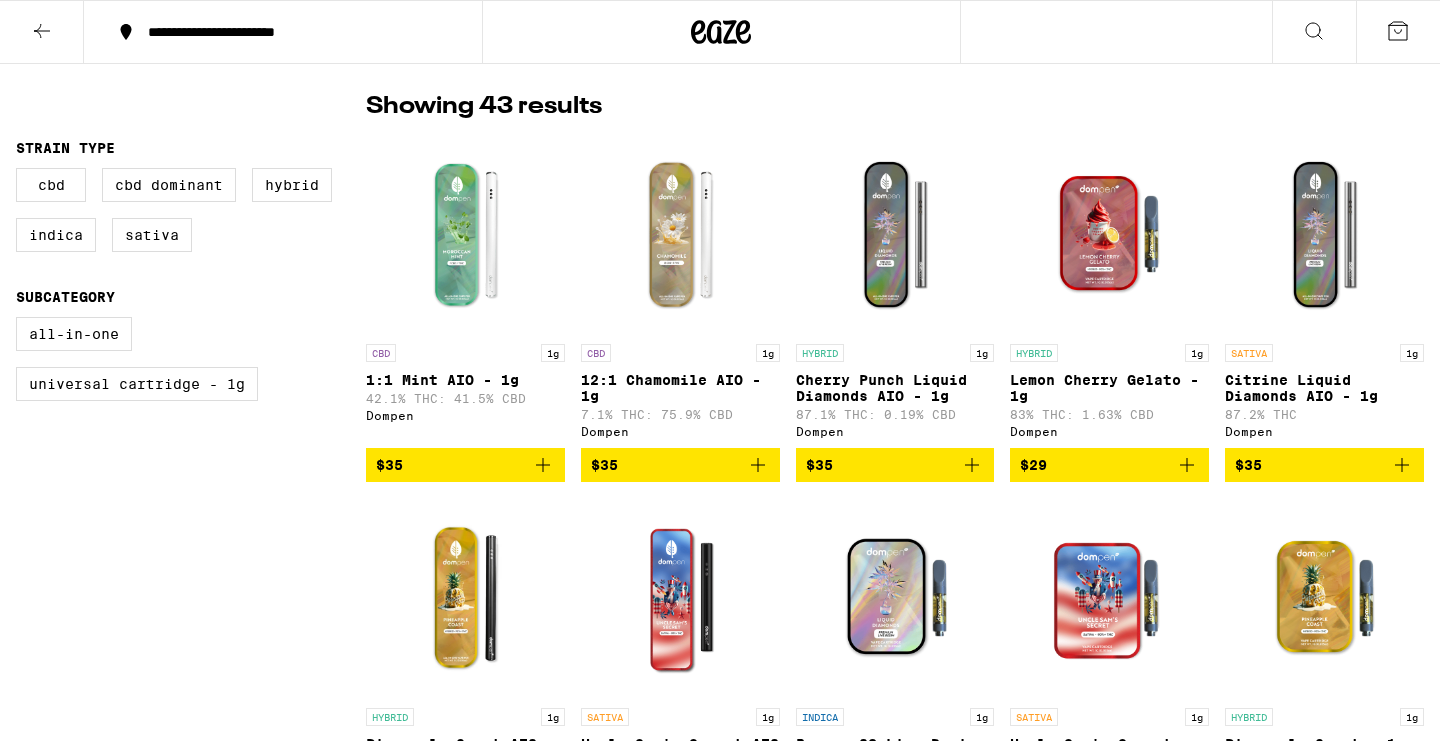 scroll, scrollTop: 509, scrollLeft: 0, axis: vertical 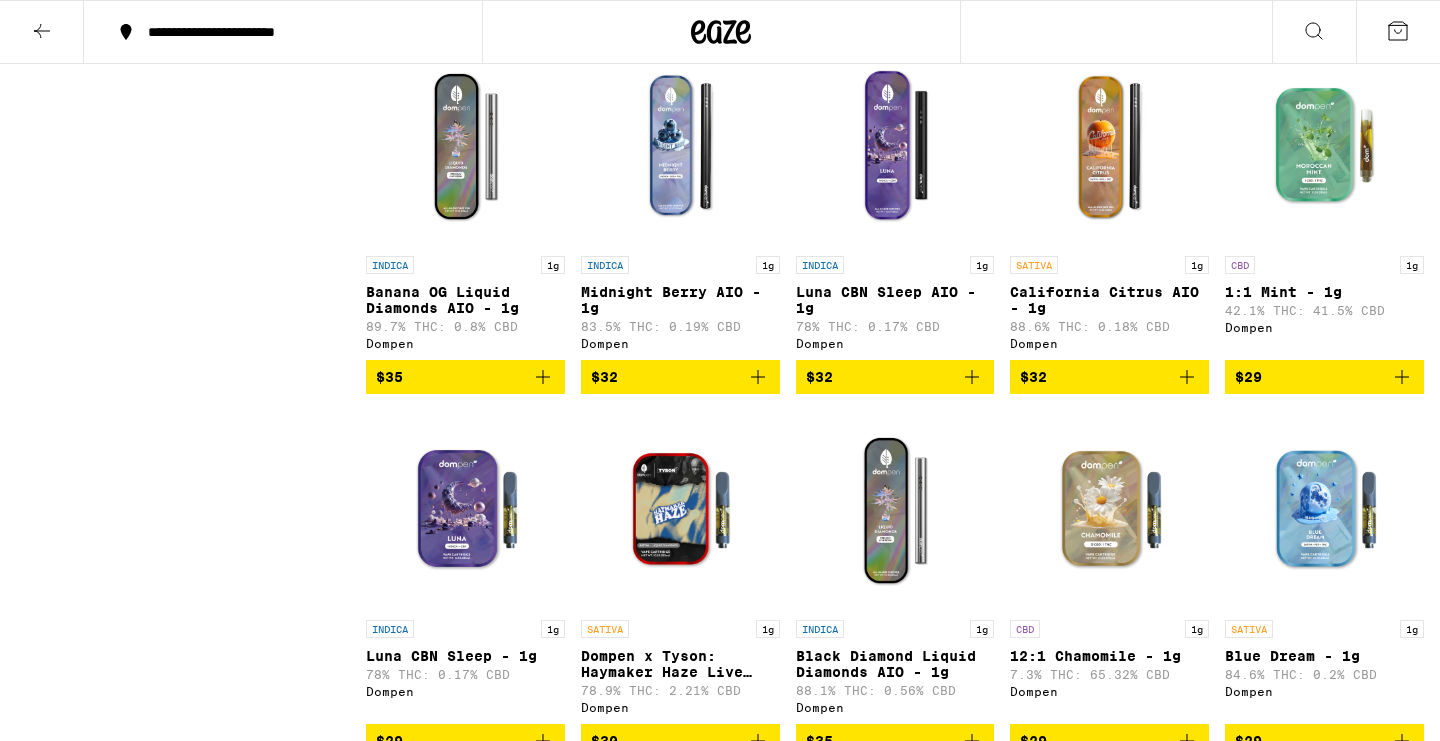 click on "$32" at bounding box center (1109, 377) 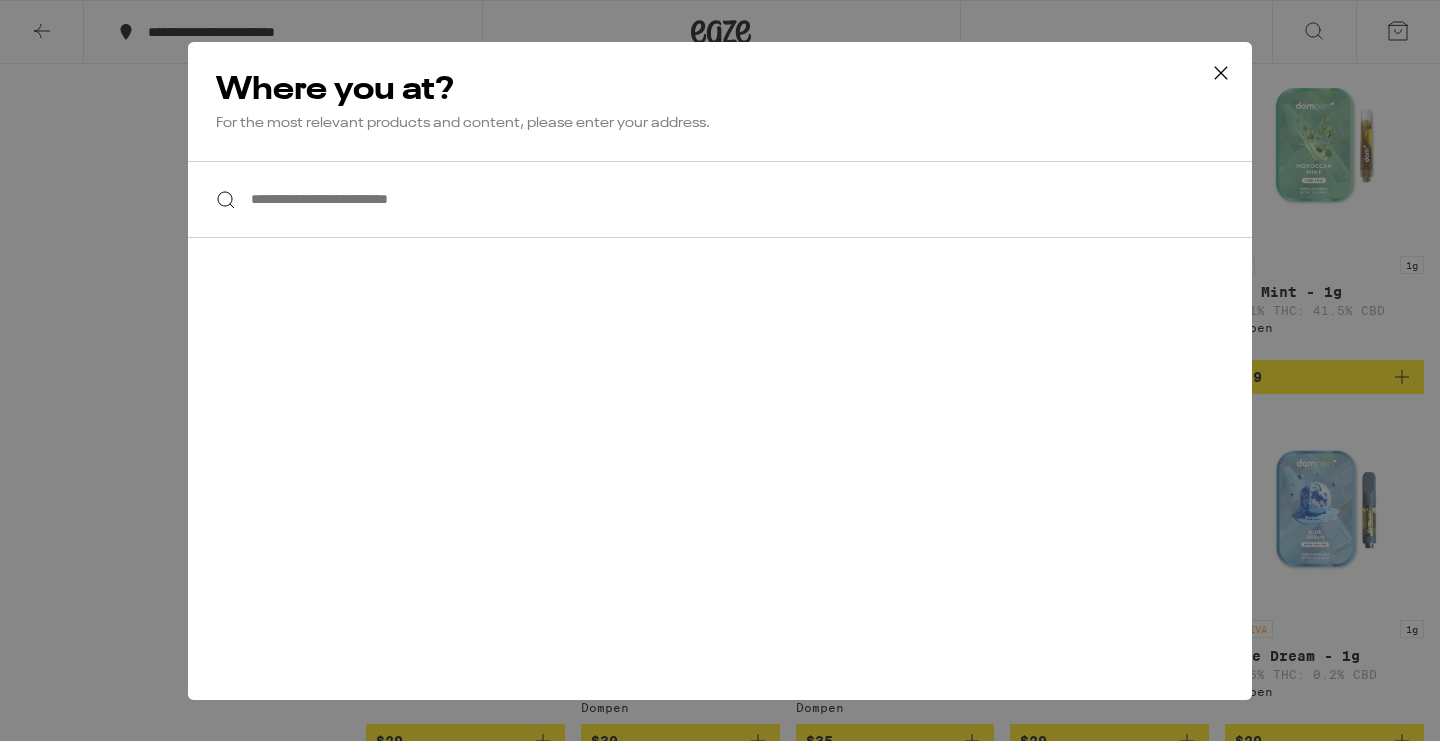 click on "**********" at bounding box center (720, 199) 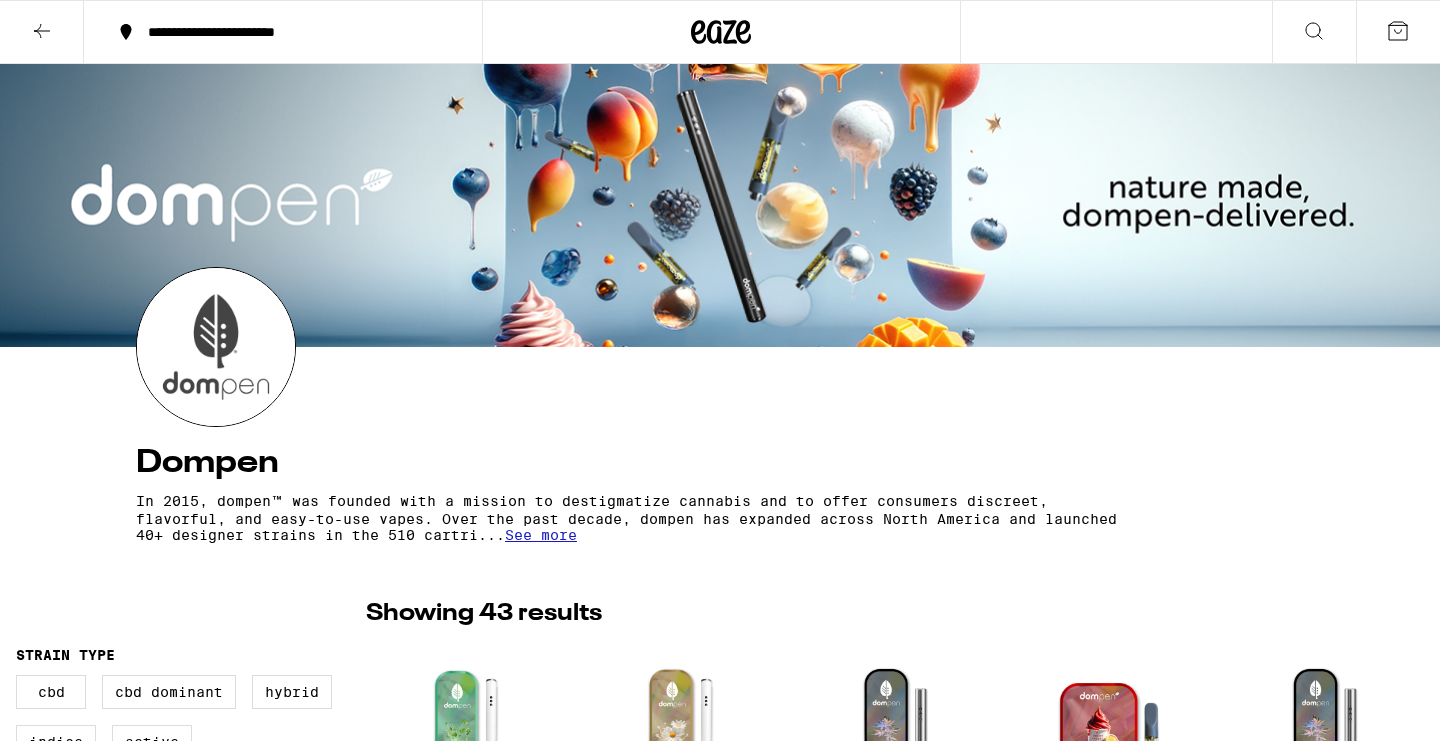 scroll, scrollTop: 0, scrollLeft: 0, axis: both 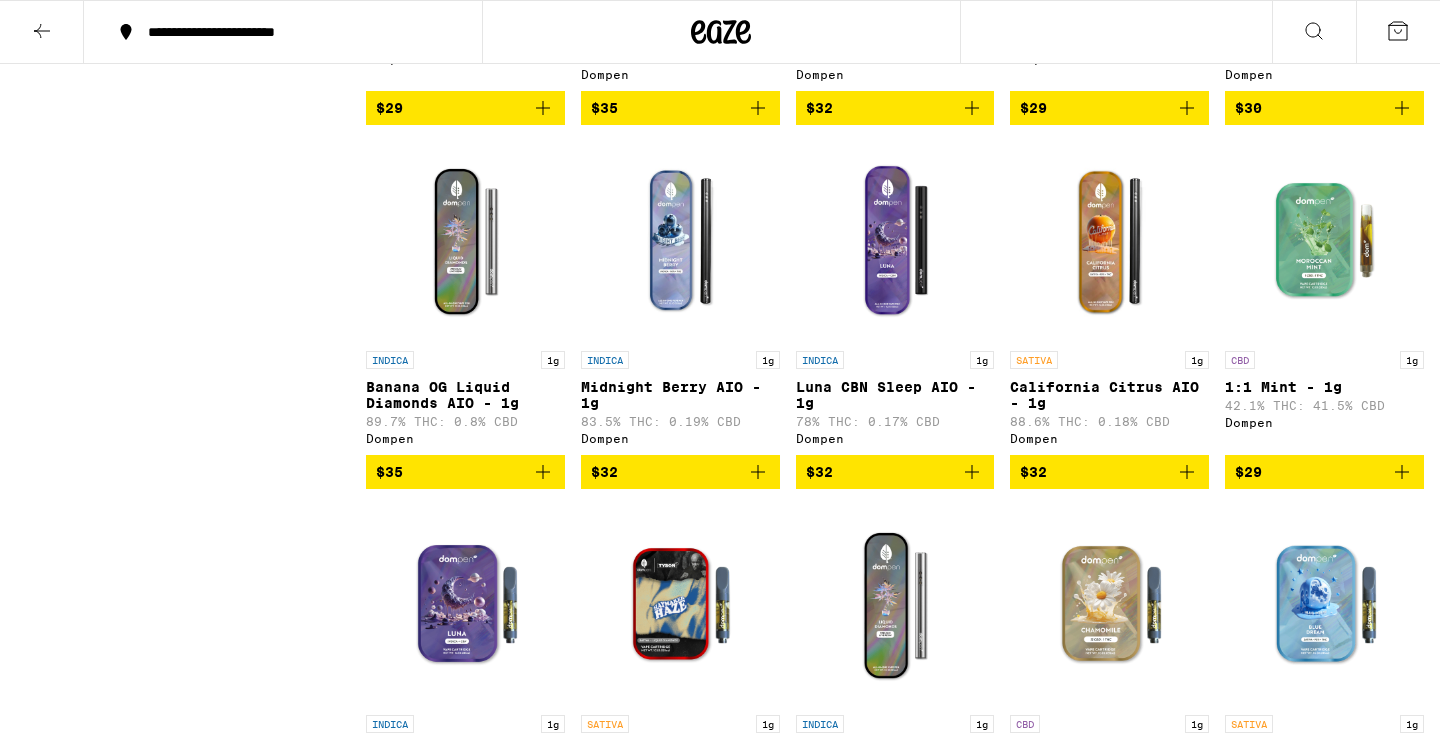 click at bounding box center (1109, 241) 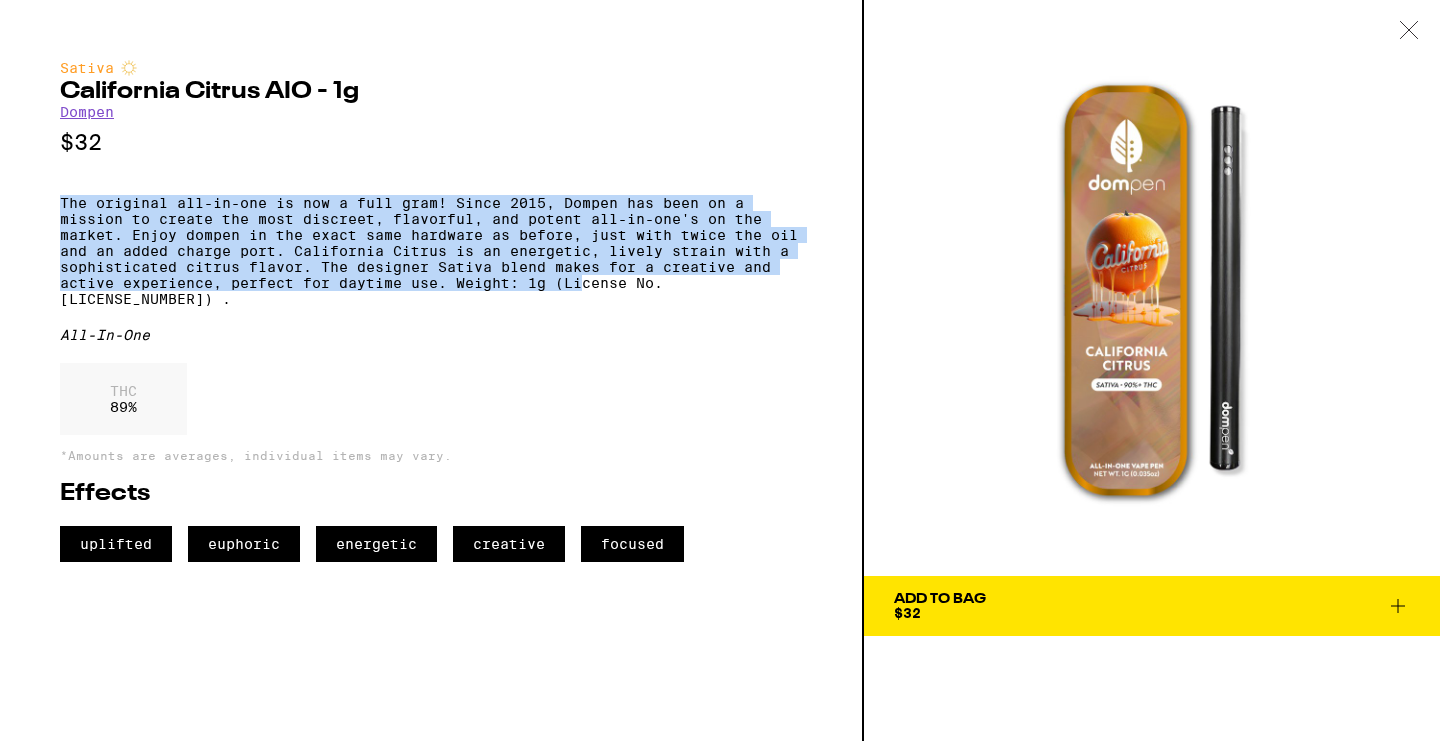 drag, startPoint x: 54, startPoint y: 206, endPoint x: 558, endPoint y: 302, distance: 513.0614 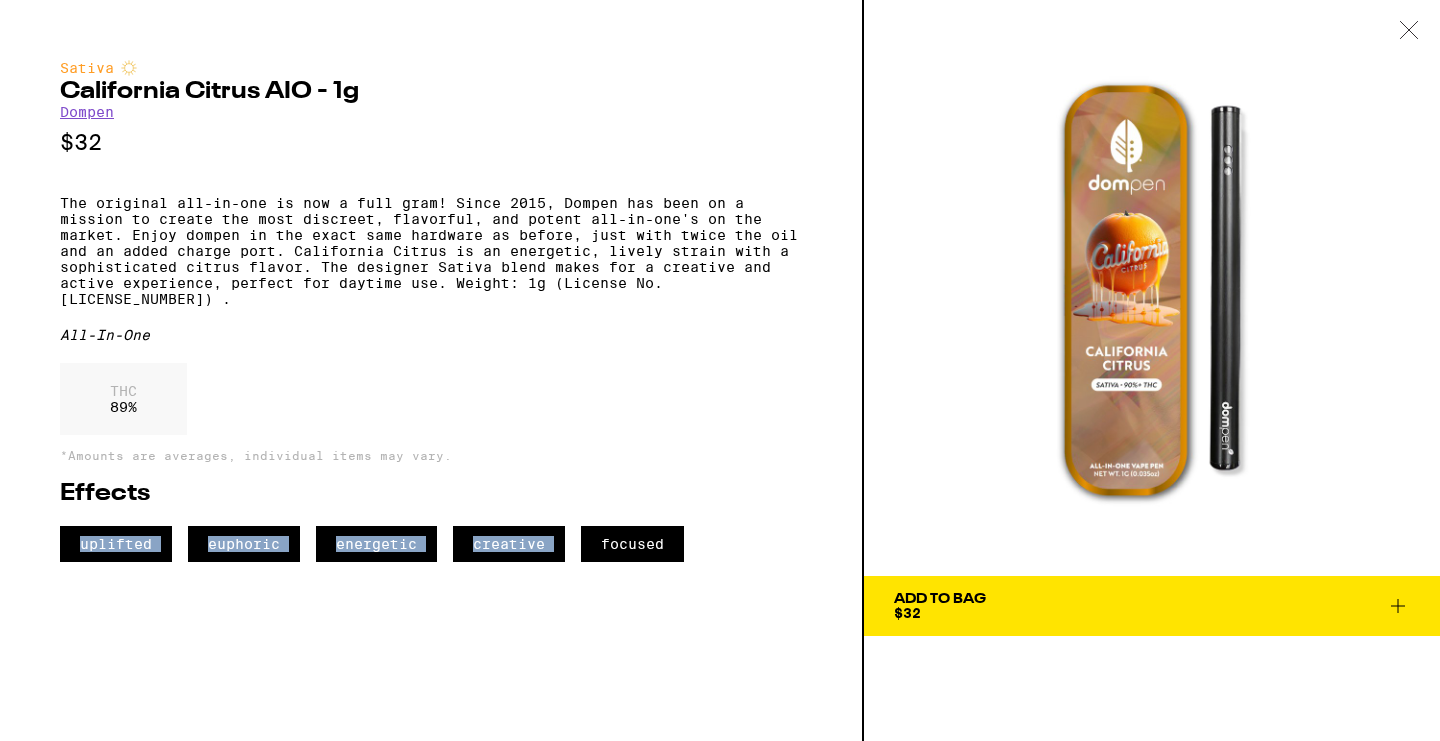 drag, startPoint x: 713, startPoint y: 566, endPoint x: 125, endPoint y: 565, distance: 588.00085 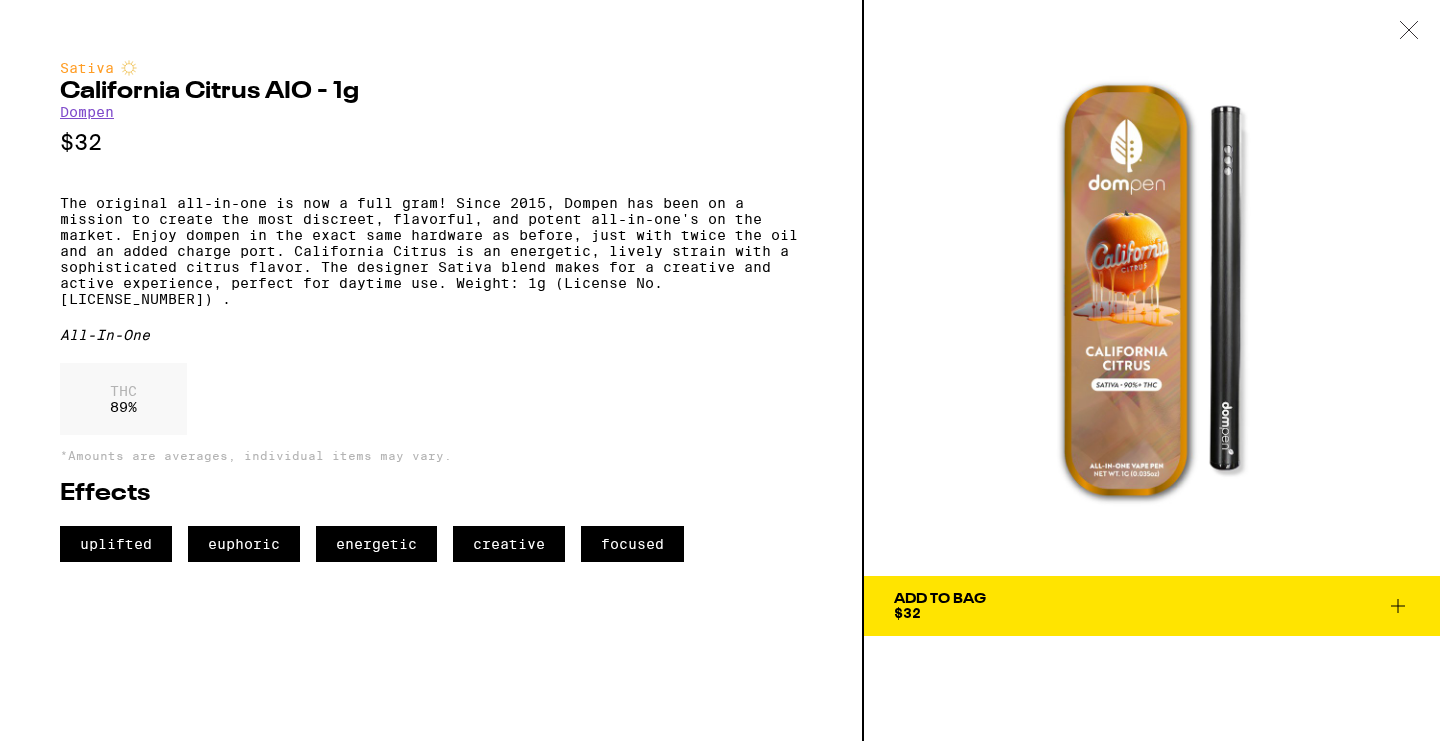 click on "Sativa California Citrus AIO - 1g Dompen $32 The original all-in-one is now a full gram! Since 2015, Dompen has been on a mission to create the most discreet, flavorful, and potent all-in-one's on the market. Enjoy dompen in the exact same hardware as before, just with twice the oil and an added charge port. California Citrus is an energetic, lively strain with a sophisticated citrus flavor. The designer Sativa blend makes for a creative and active experience, perfect for daytime use. Weight: 1g (License No. [LICENSE_NUMBER]) . All-In-One THC 89 % *Amounts are averages, individual items may vary. Effects uplifted euphoric energetic creative focused" at bounding box center (432, 370) 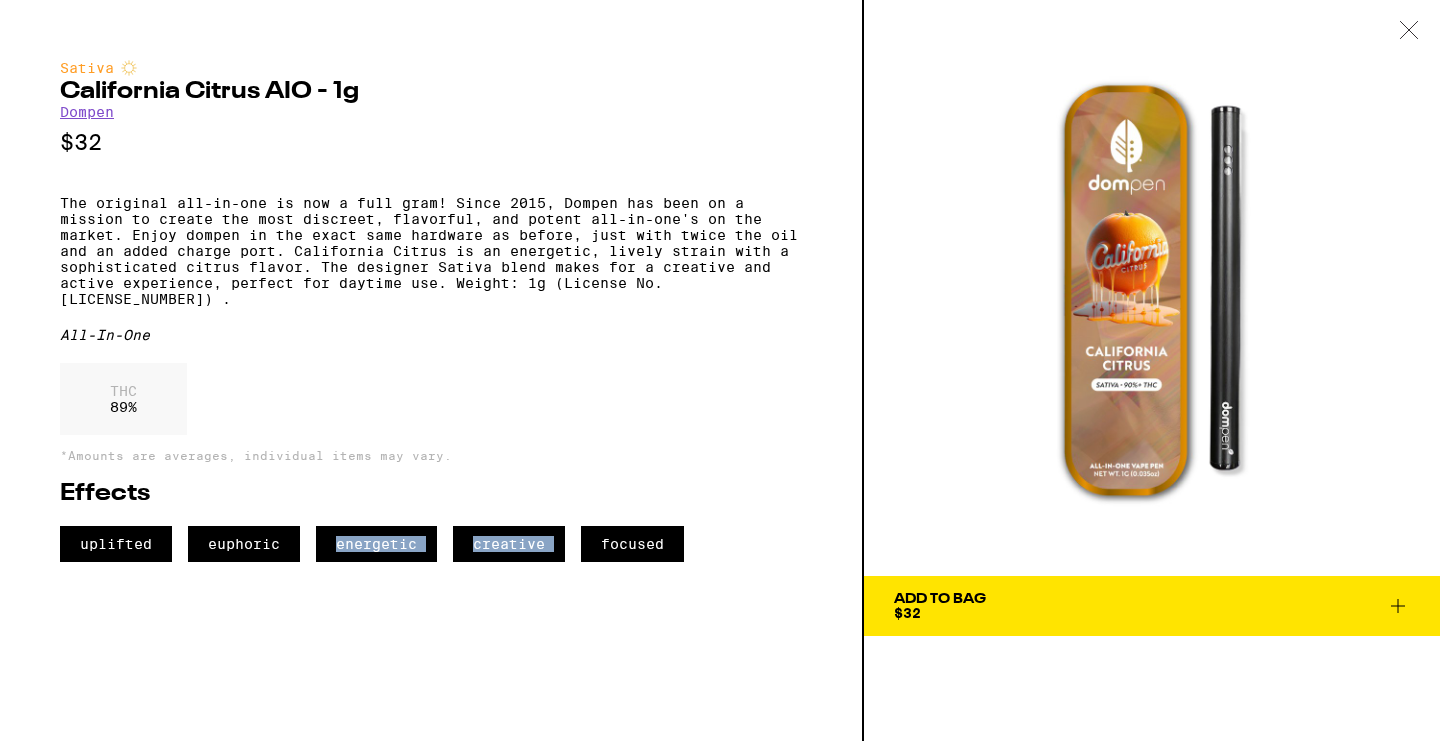drag, startPoint x: 708, startPoint y: 566, endPoint x: 274, endPoint y: 590, distance: 434.6631 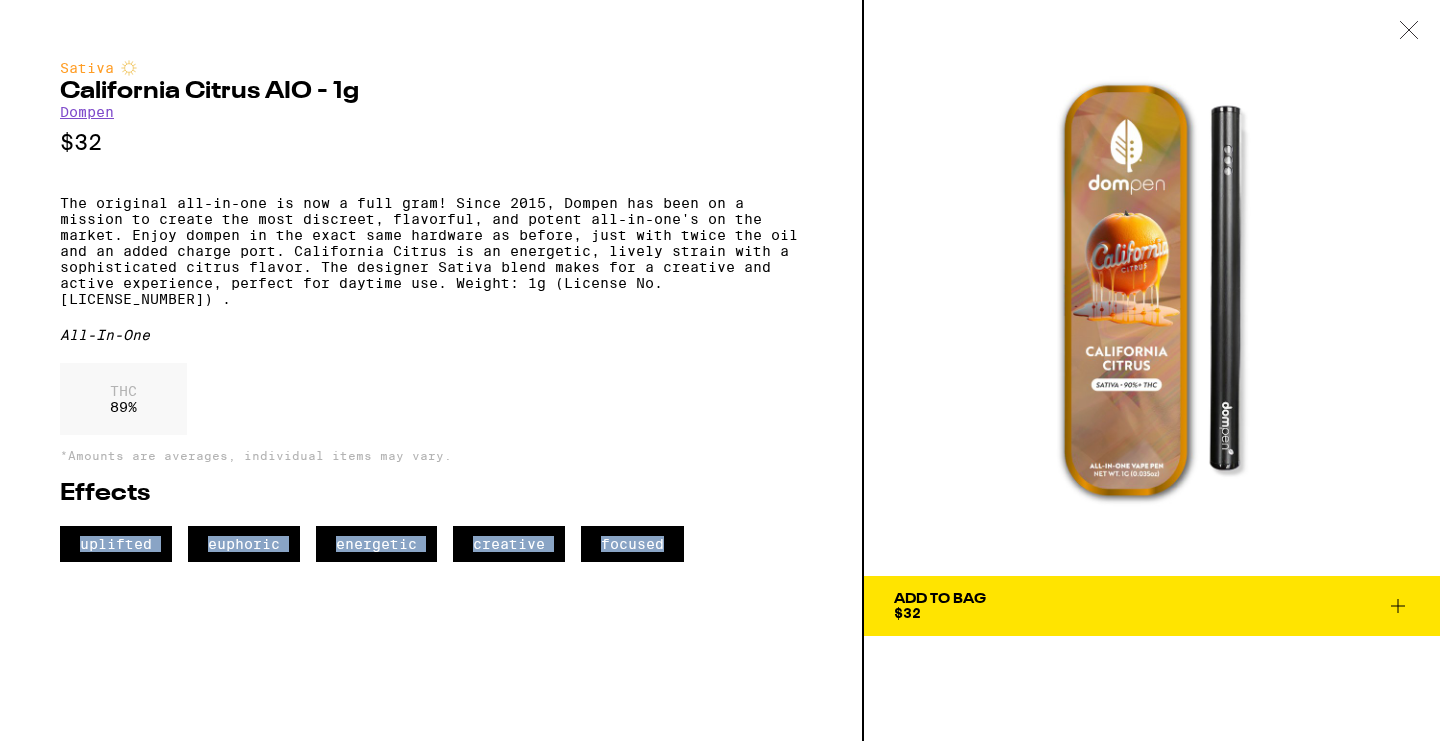 drag, startPoint x: 48, startPoint y: 574, endPoint x: 687, endPoint y: 582, distance: 639.05005 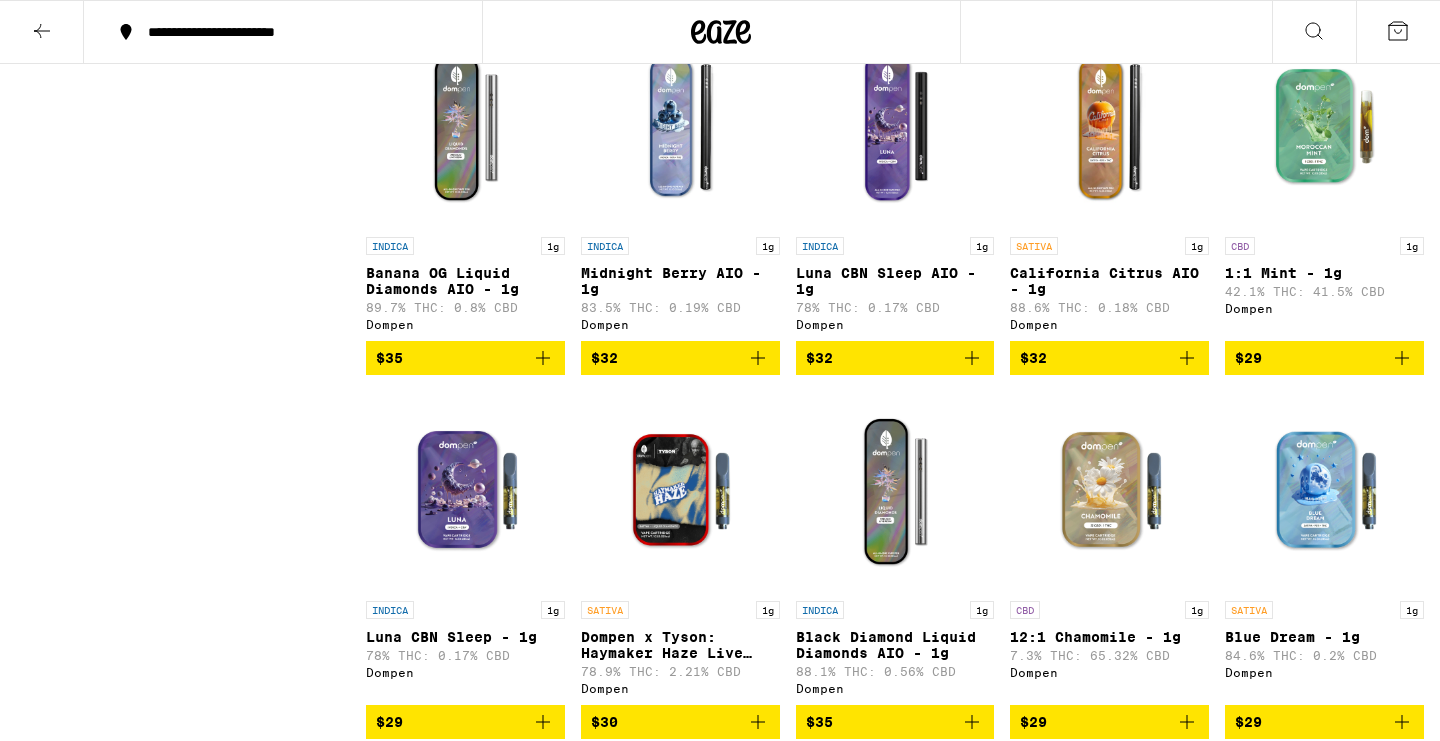 scroll, scrollTop: 2071, scrollLeft: 0, axis: vertical 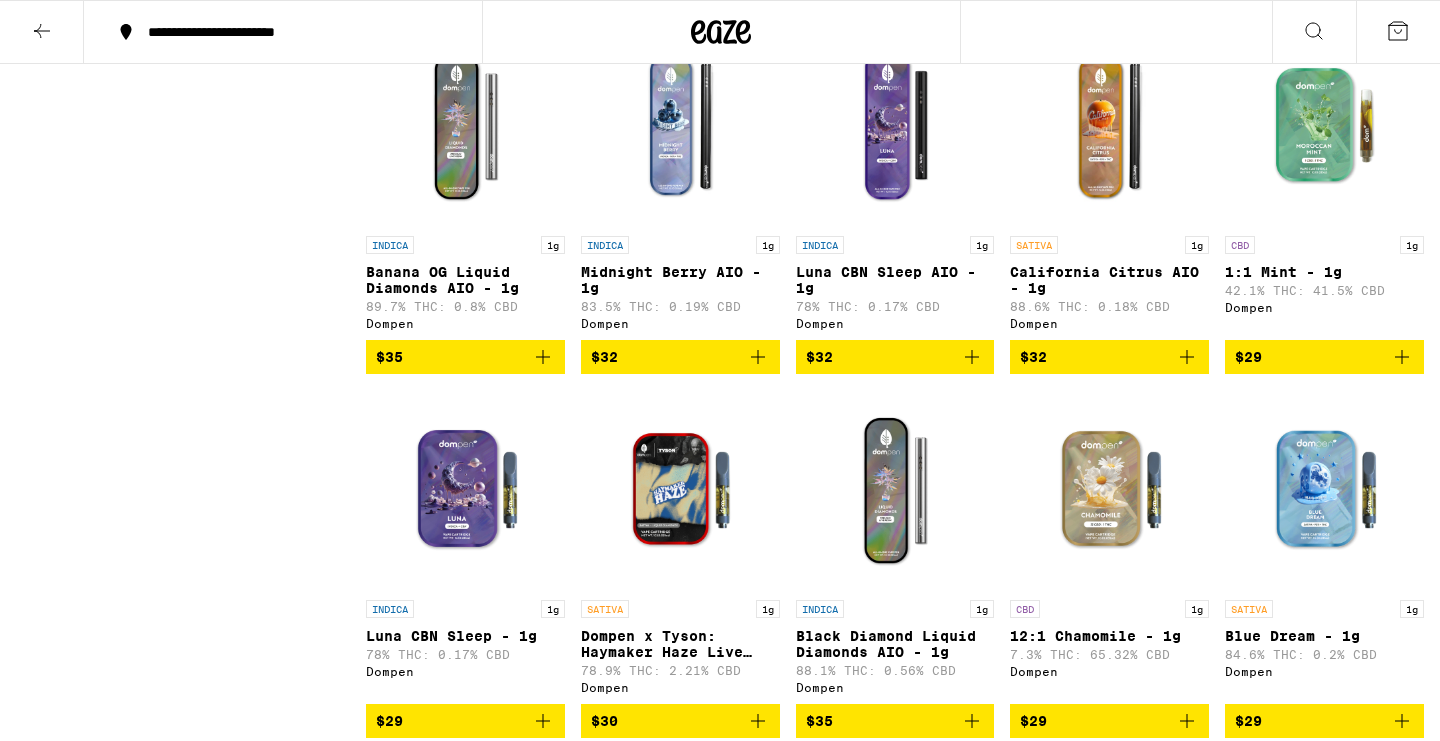 click at bounding box center (680, 126) 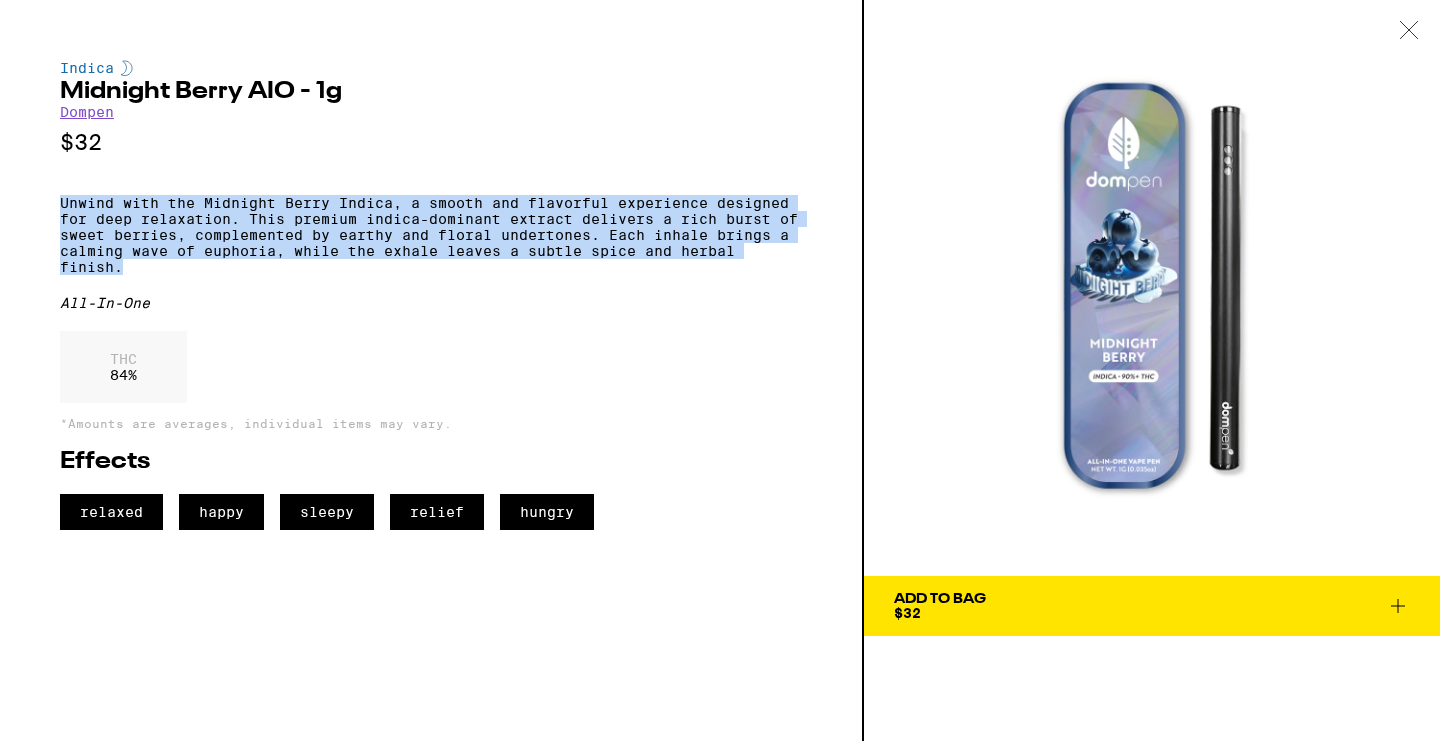 drag, startPoint x: 57, startPoint y: 208, endPoint x: 568, endPoint y: 280, distance: 516.0475 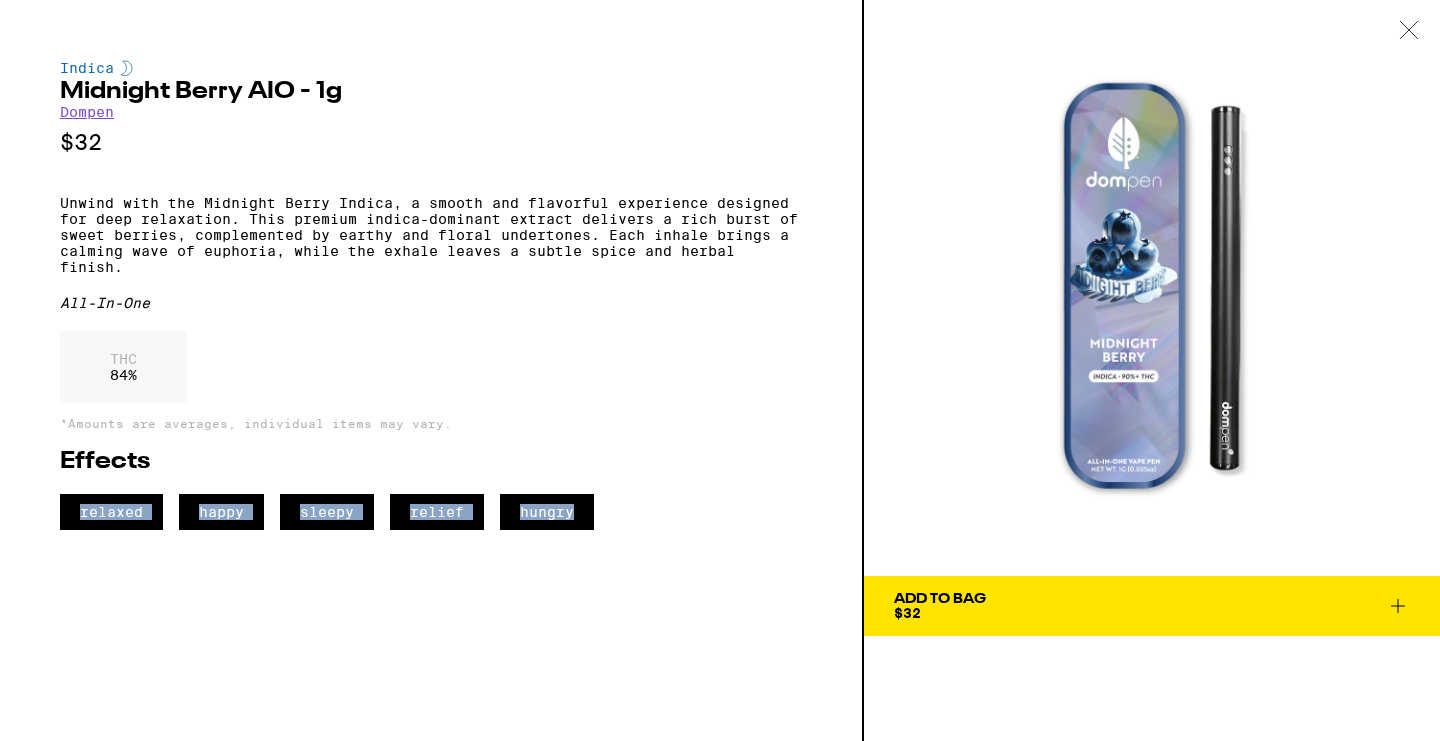 drag, startPoint x: 50, startPoint y: 536, endPoint x: 618, endPoint y: 559, distance: 568.46545 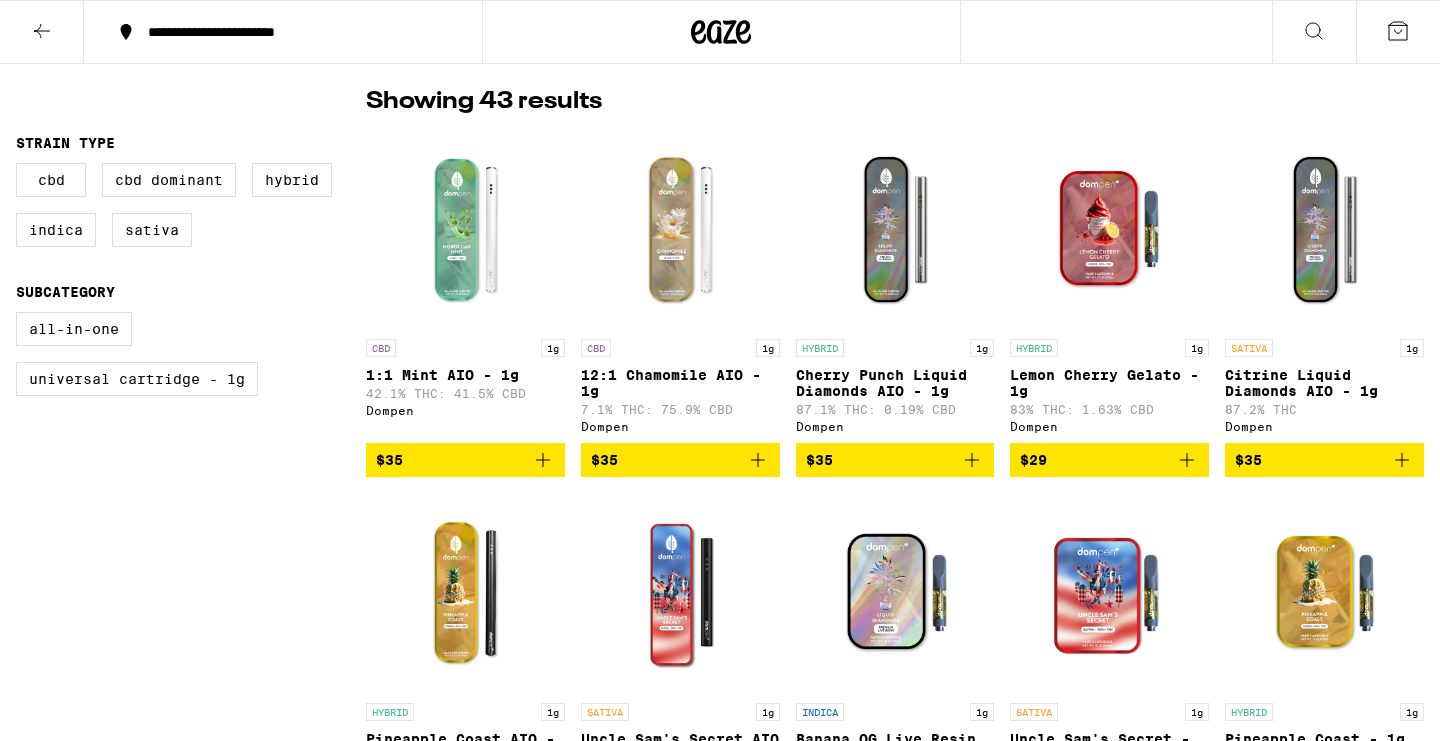 scroll, scrollTop: 851, scrollLeft: 0, axis: vertical 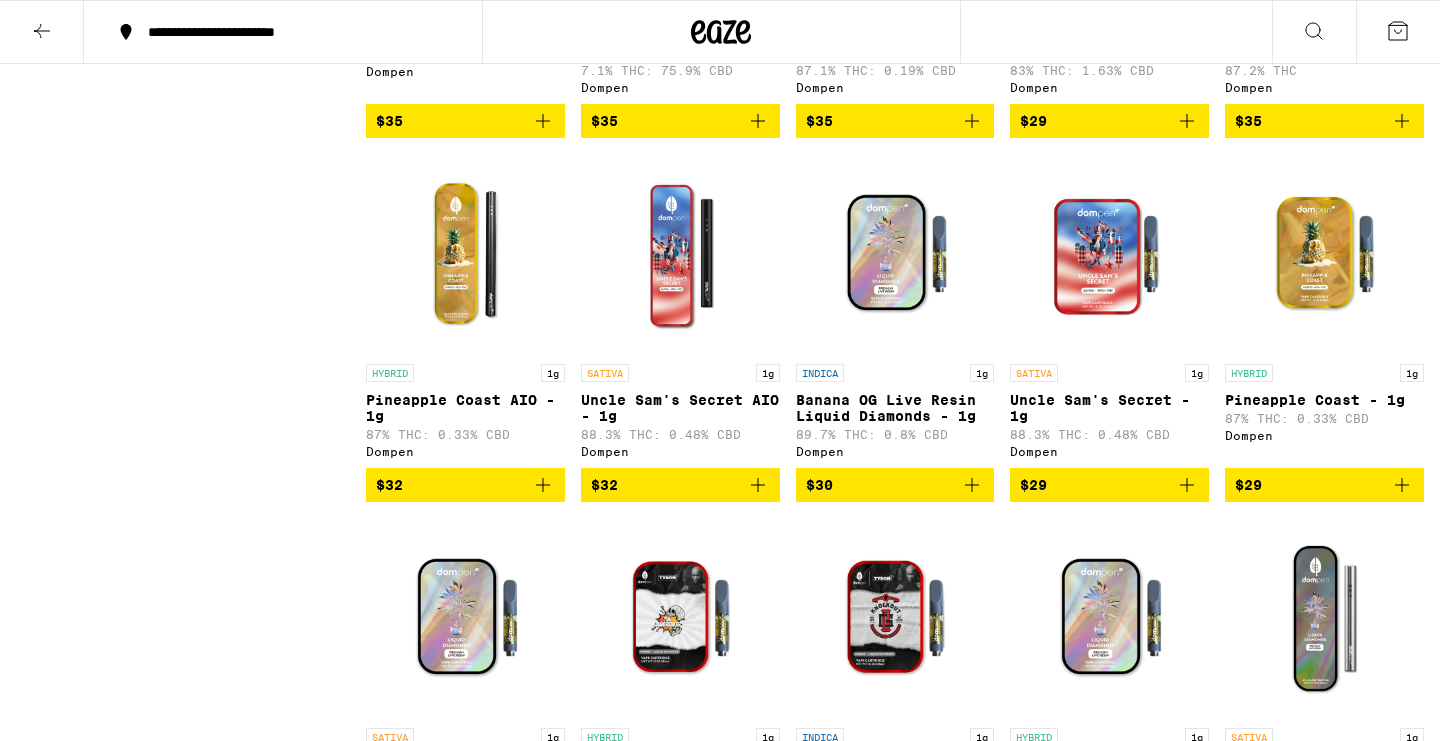 click on "Pineapple Coast AIO - 1g" at bounding box center [465, 408] 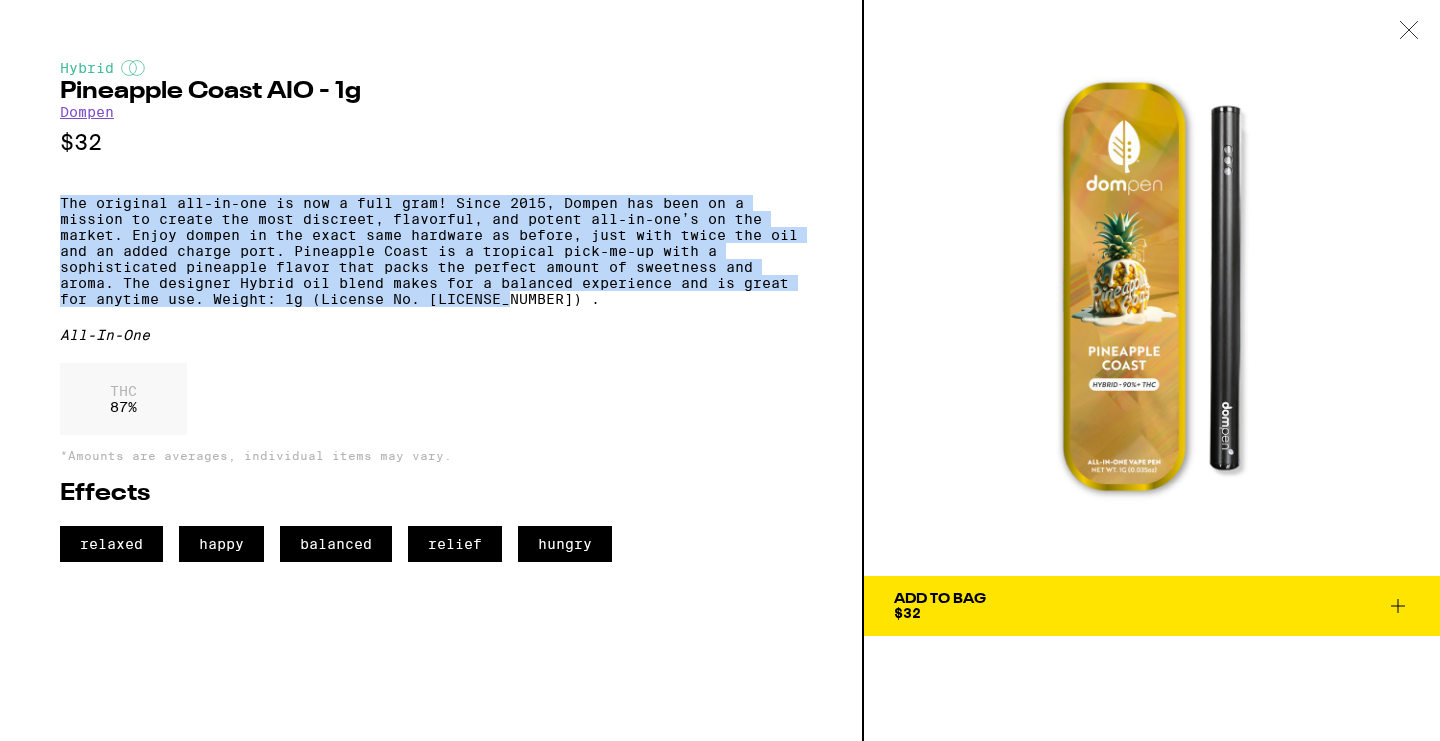 drag, startPoint x: 61, startPoint y: 205, endPoint x: 485, endPoint y: 327, distance: 441.2029 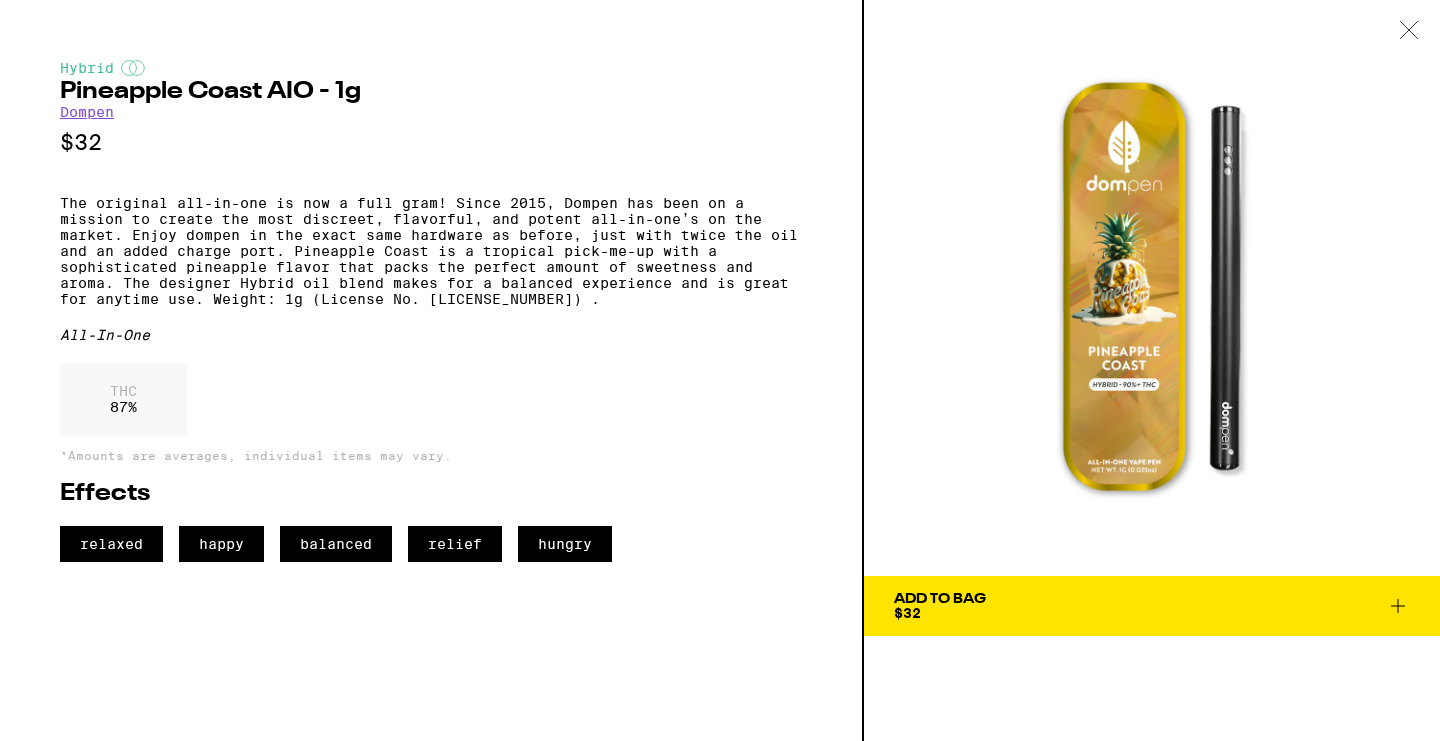click on "Hybrid Pineapple Coast AIO - 1g Dompen $32 The original all-in-one is now a full gram! Since 2015, Dompen has been on a mission to create the most discreet, flavorful, and potent all-in-one’s on the market. Enjoy dompen in the exact same hardware as before, just with twice the oil and an added charge port. Pineapple Coast is a tropical pick-me-up with a sophisticated pineapple flavor that packs the perfect amount of sweetness and aroma. The designer Hybrid oil blend makes for a balanced experience and is great for anytime use. Weight: 1g (License No. [LICENSE_NUMBER]) . All-In-One THC 87 % *Amounts are averages, individual items may vary. Effects relaxed happy balanced relief hungry" at bounding box center (431, 311) 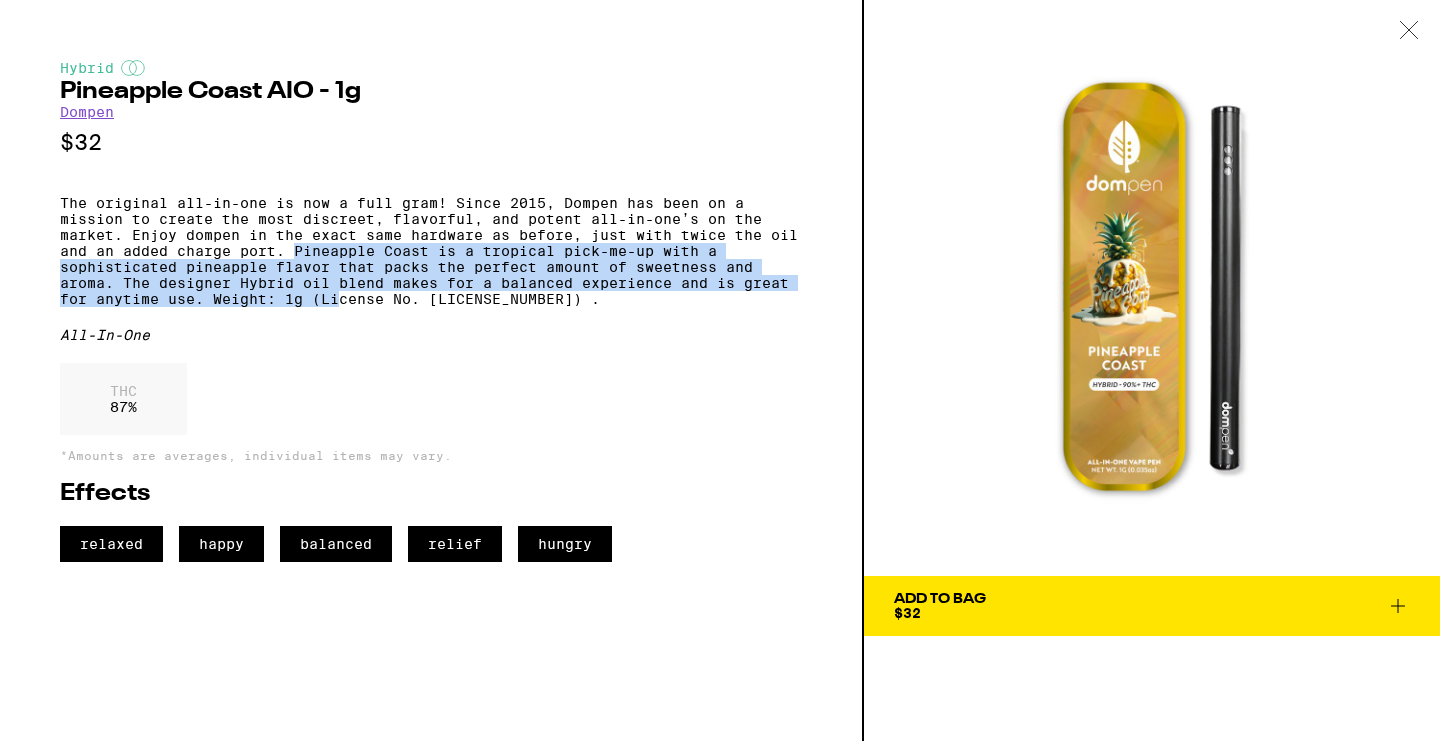 drag, startPoint x: 296, startPoint y: 264, endPoint x: 314, endPoint y: 326, distance: 64.56005 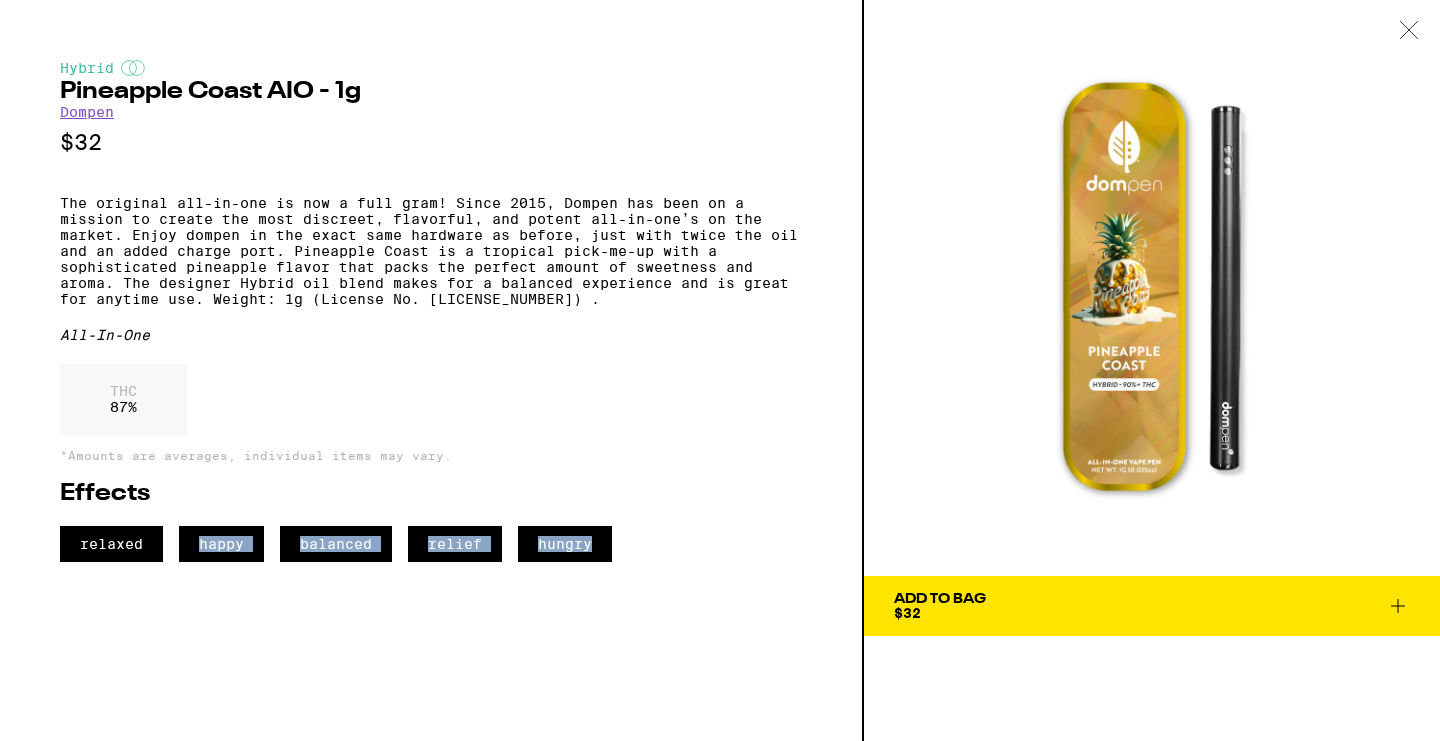 drag, startPoint x: 46, startPoint y: 589, endPoint x: 650, endPoint y: 592, distance: 604.00745 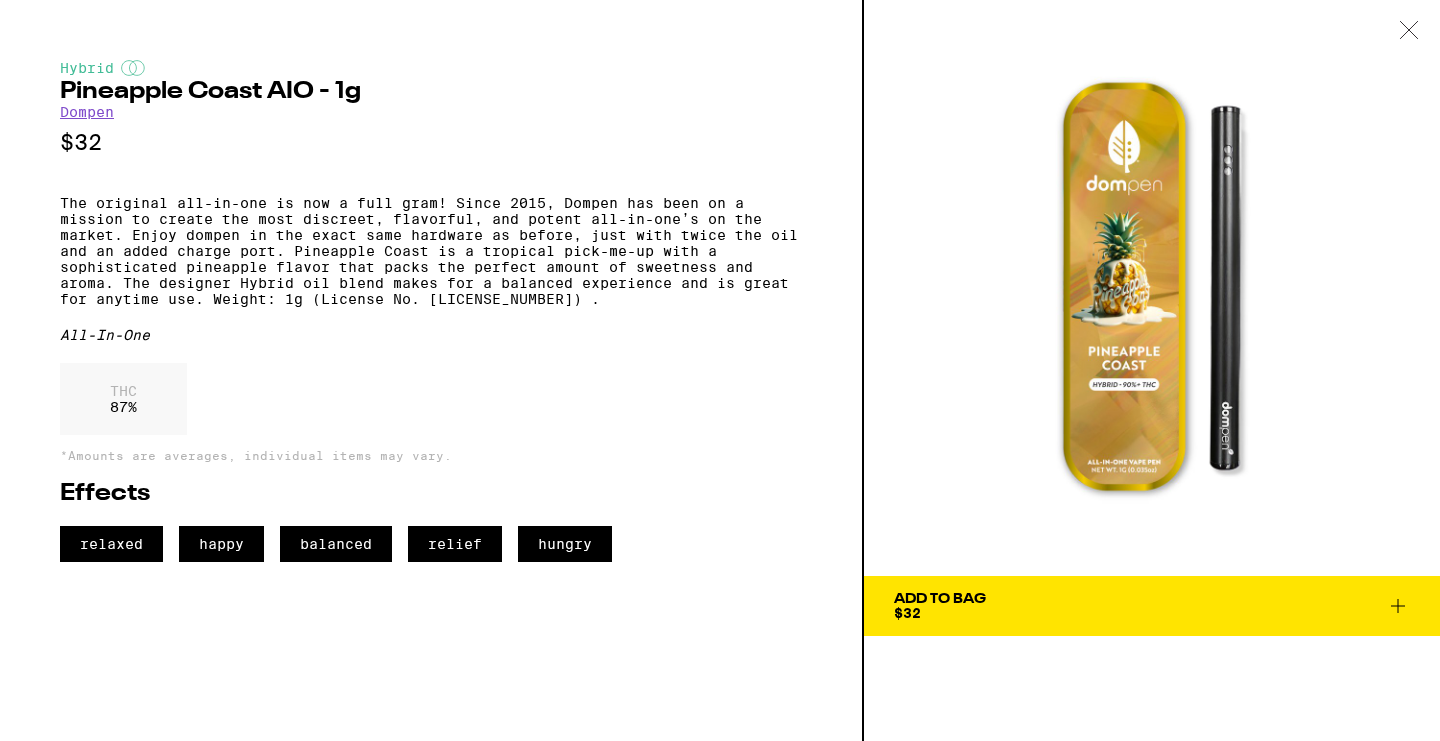 click on "Hybrid Pineapple Coast AIO - 1g Dompen $32 The original all-in-one is now a full gram! Since 2015, Dompen has been on a mission to create the most discreet, flavorful, and potent all-in-one’s on the market. Enjoy dompen in the exact same hardware as before, just with twice the oil and an added charge port. Pineapple Coast is a tropical pick-me-up with a sophisticated pineapple flavor that packs the perfect amount of sweetness and aroma. The designer Hybrid oil blend makes for a balanced experience and is great for anytime use. Weight: 1g (License No. [LICENSE_NUMBER]) . All-In-One THC 87 % *Amounts are averages, individual items may vary. Effects relaxed happy balanced relief hungry" at bounding box center [432, 370] 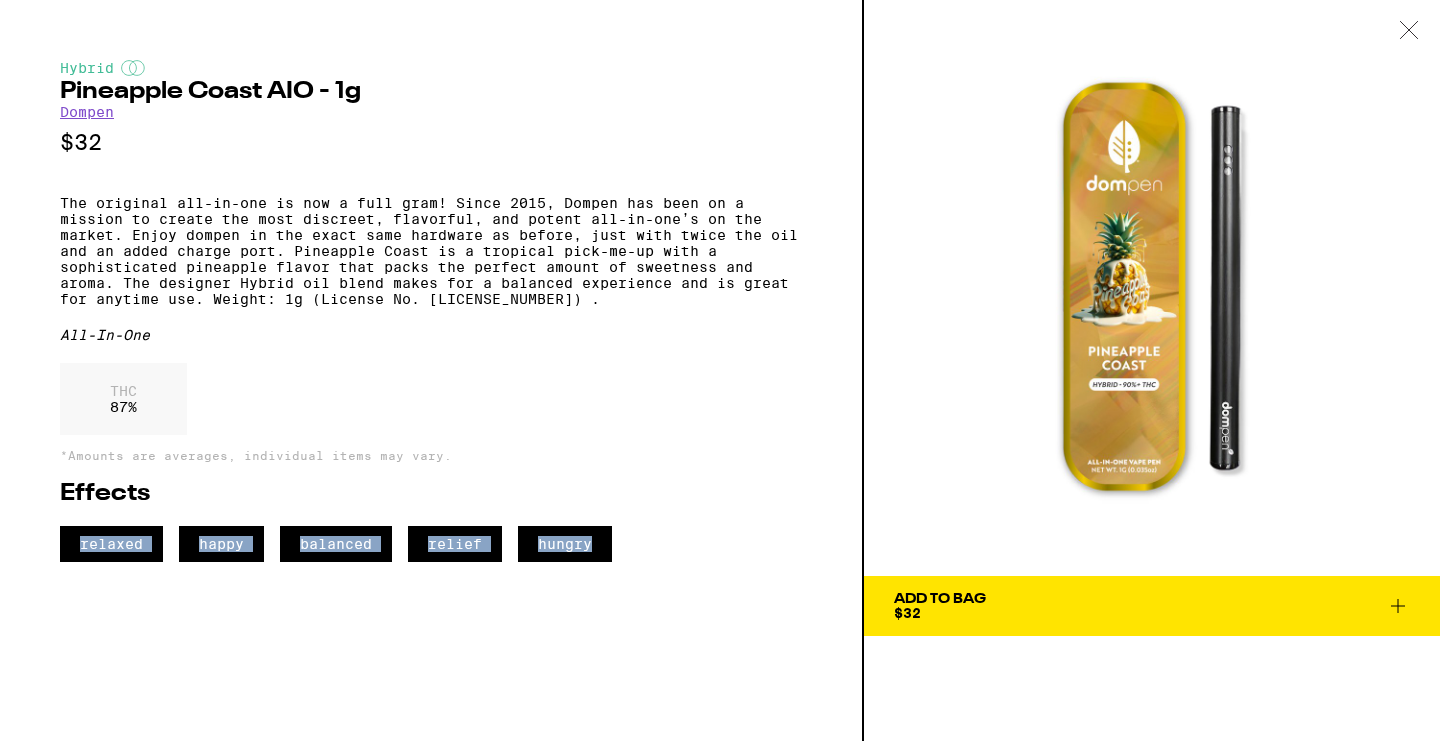 drag, startPoint x: 48, startPoint y: 566, endPoint x: 622, endPoint y: 579, distance: 574.1472 